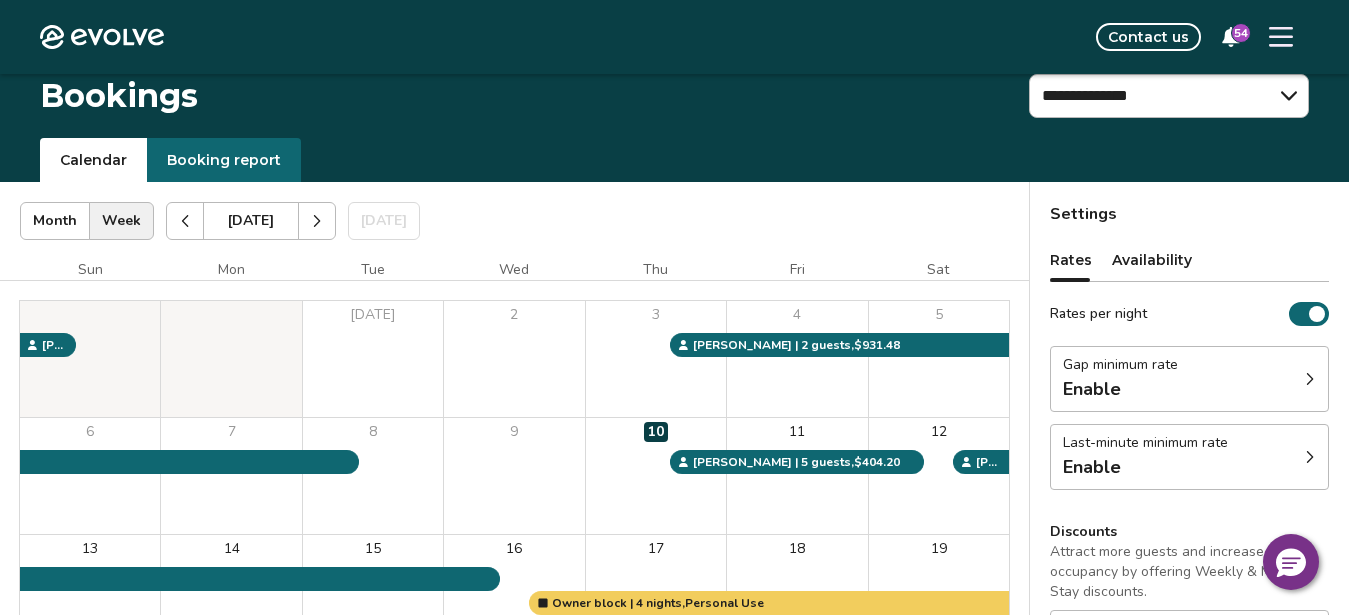 scroll, scrollTop: 127, scrollLeft: 0, axis: vertical 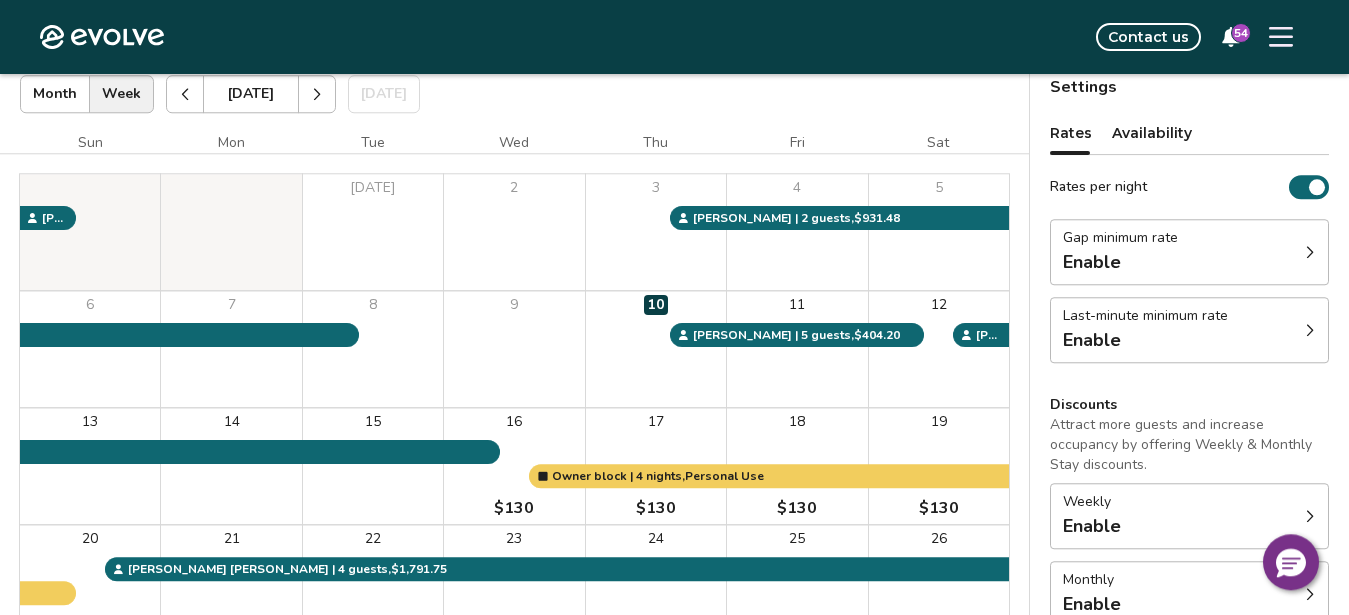 click 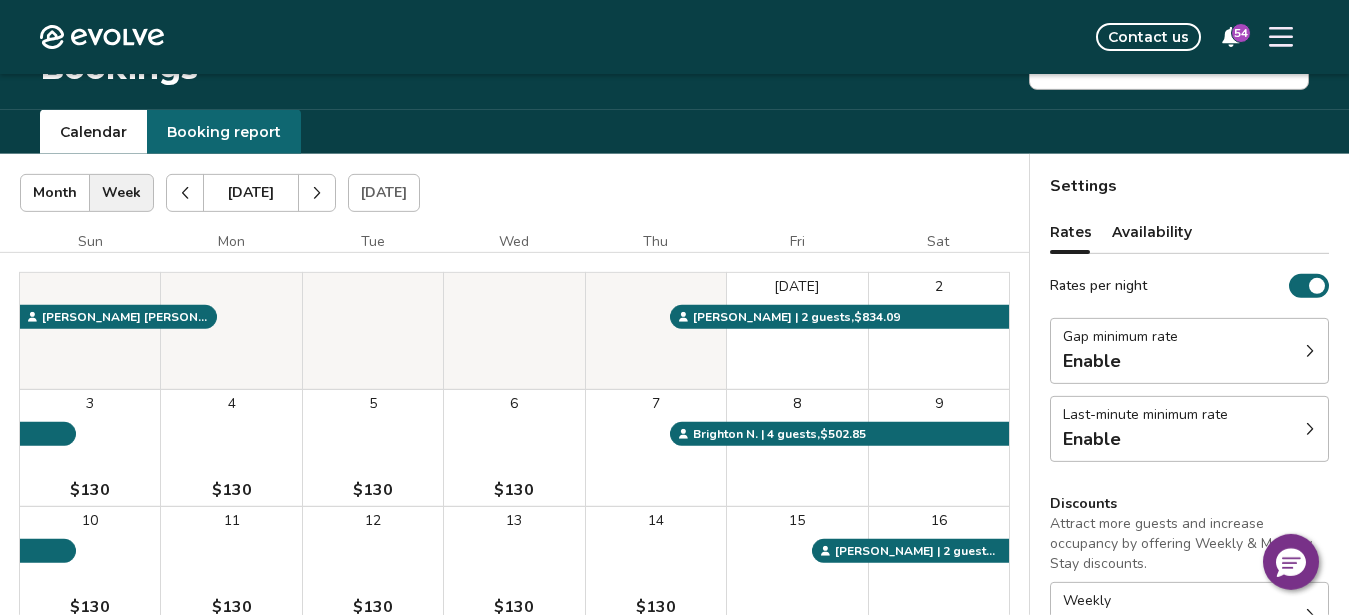 scroll, scrollTop: 0, scrollLeft: 0, axis: both 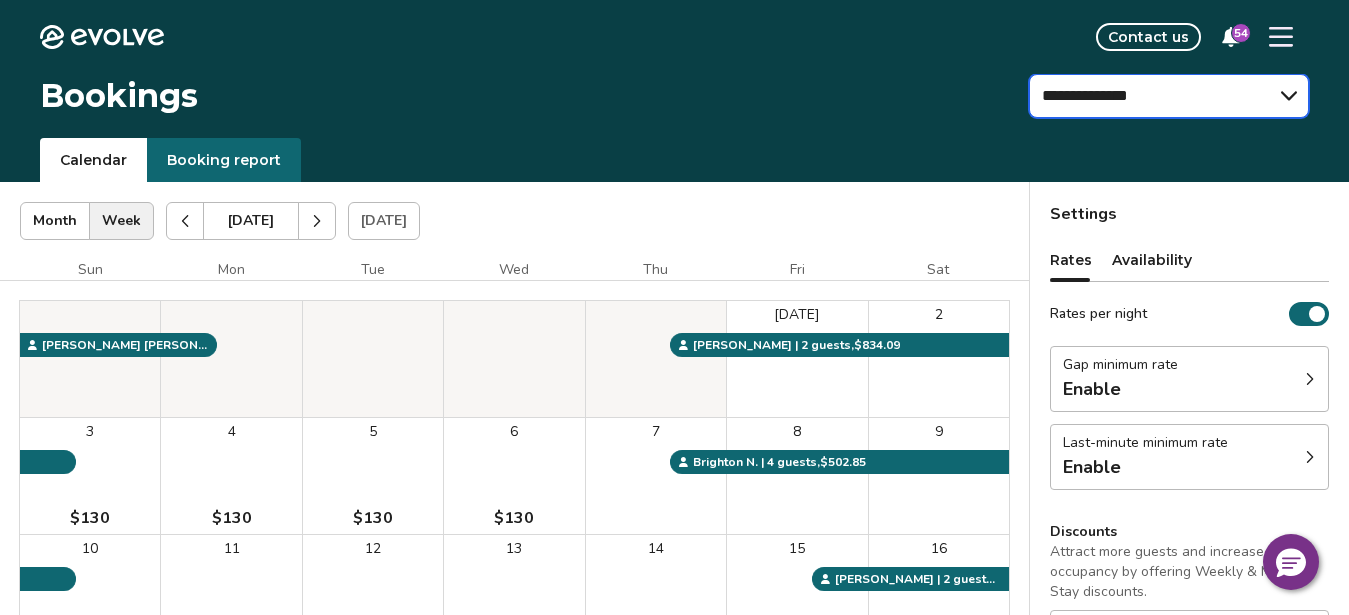 click on "**********" at bounding box center (1169, 96) 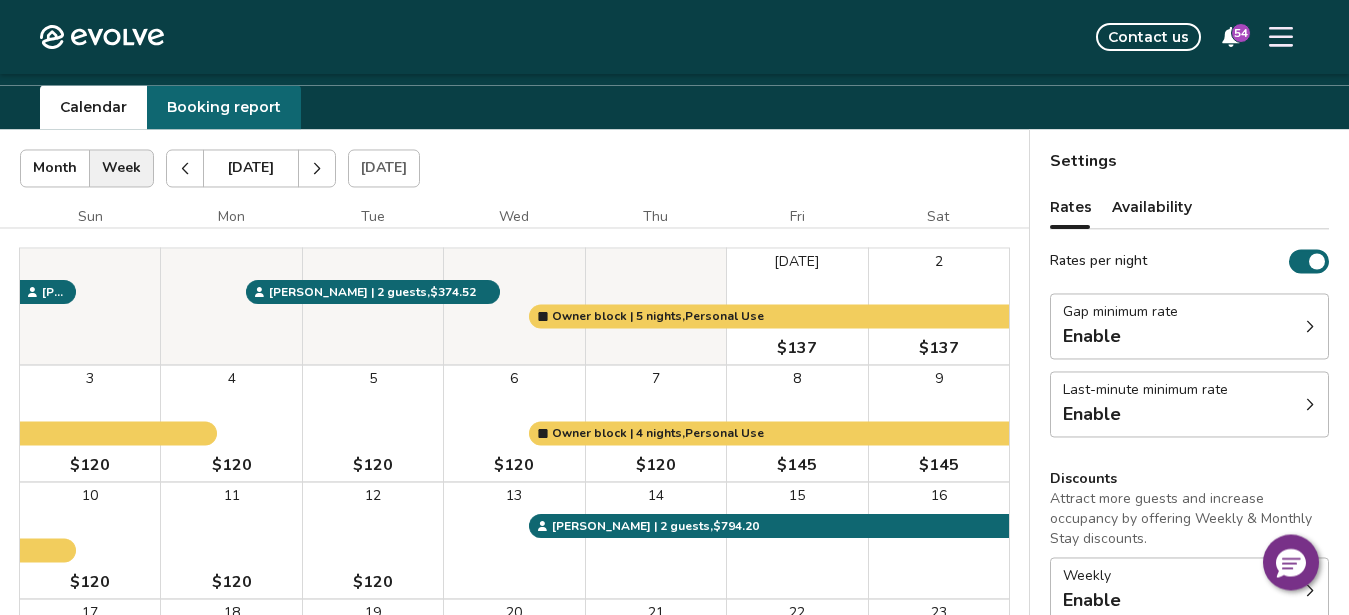 scroll, scrollTop: 54, scrollLeft: 0, axis: vertical 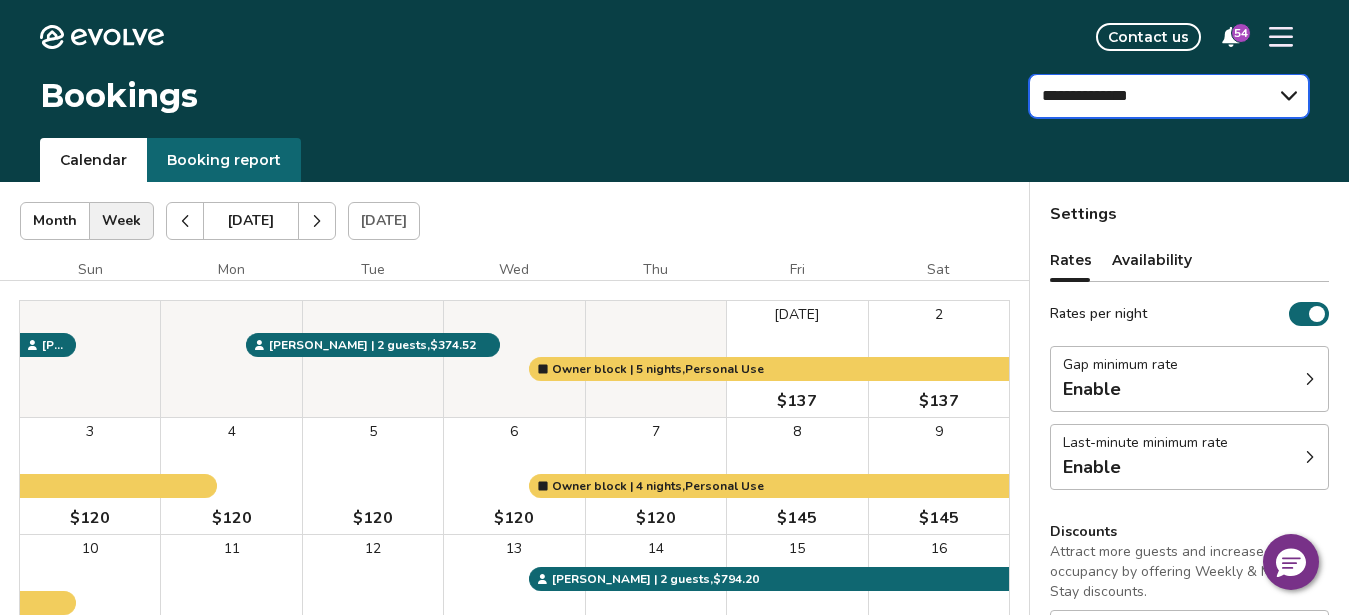 click on "**********" at bounding box center (1169, 96) 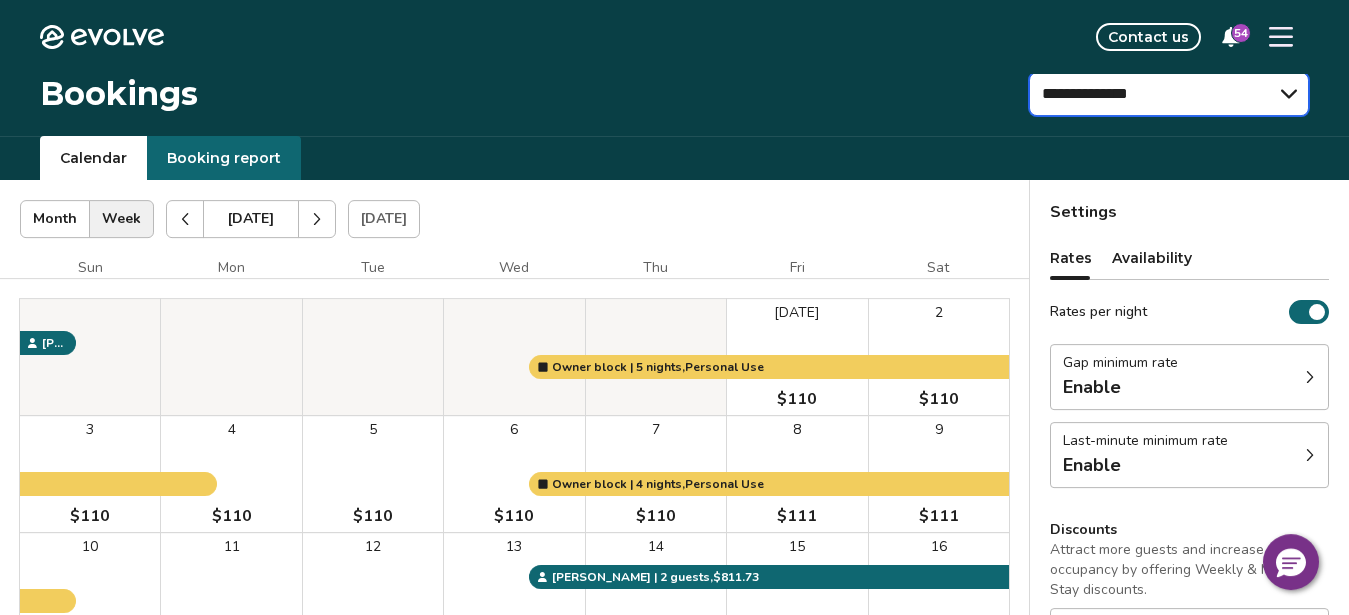 scroll, scrollTop: 0, scrollLeft: 0, axis: both 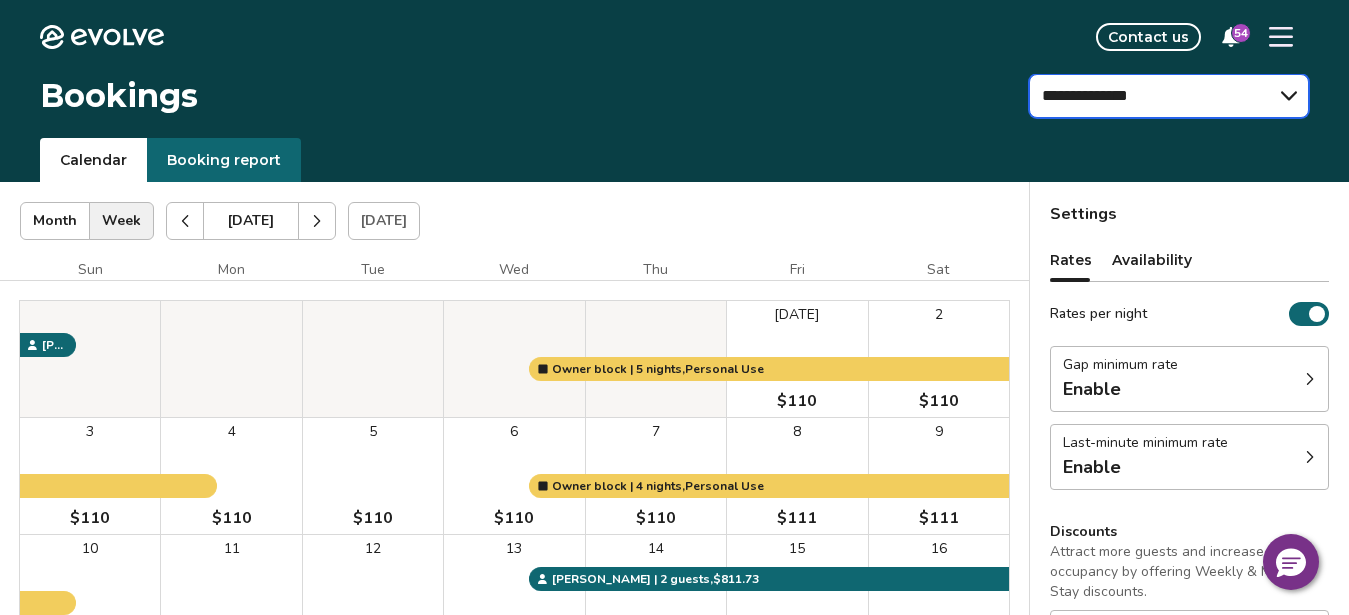 click on "**********" at bounding box center [1169, 96] 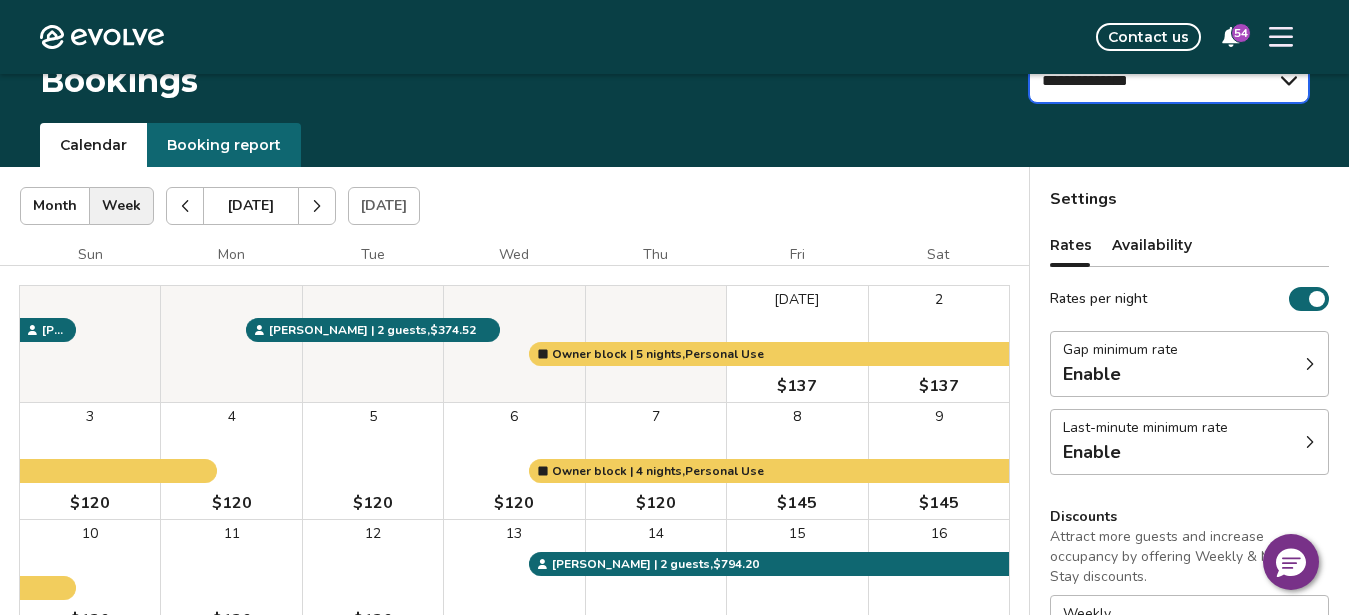 scroll, scrollTop: 0, scrollLeft: 0, axis: both 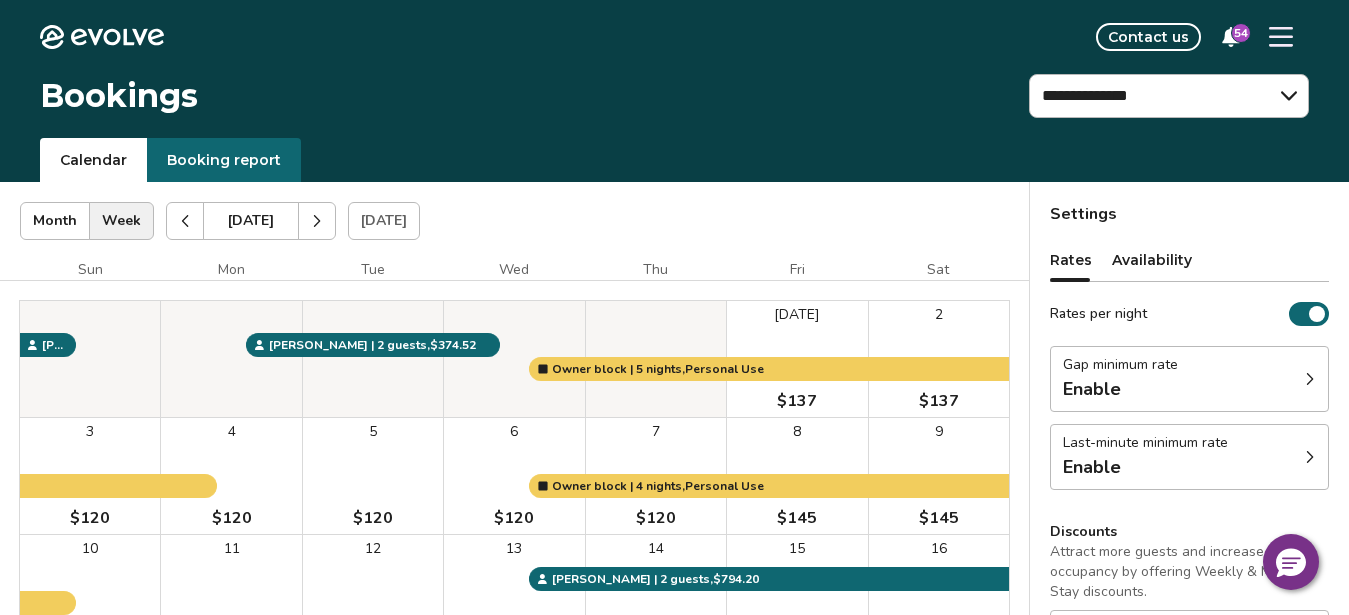 click at bounding box center [185, 221] 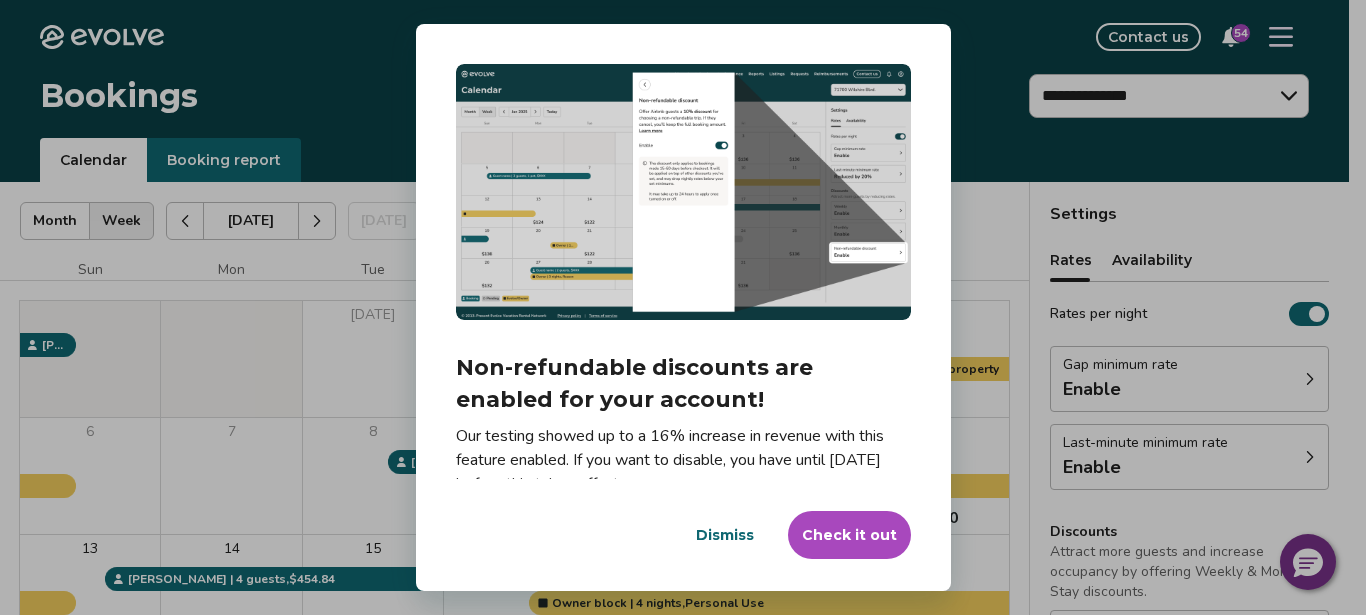 click on "Dialog Non-refundable discounts are enabled for your account! Our testing showed up to a 16% increase in revenue with this feature enabled. If you want to disable, you have until [DATE] before this takes effect. Dismiss Check it out" at bounding box center (683, 307) 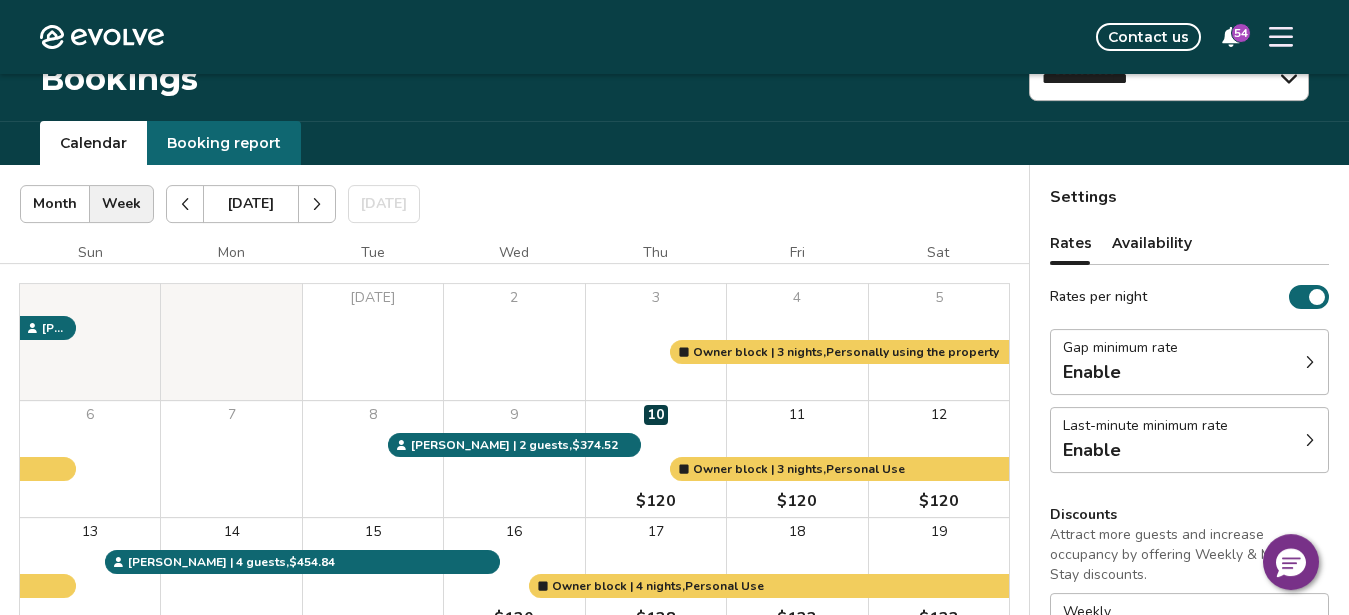 scroll, scrollTop: 0, scrollLeft: 0, axis: both 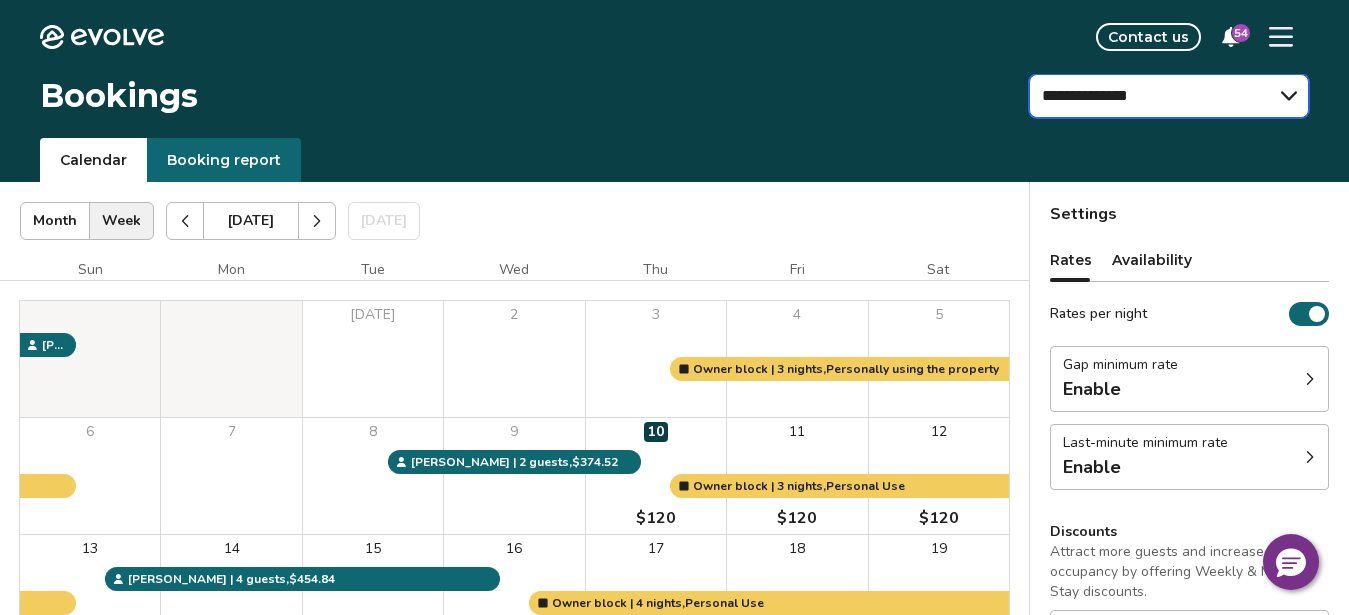 click on "**********" at bounding box center (1169, 96) 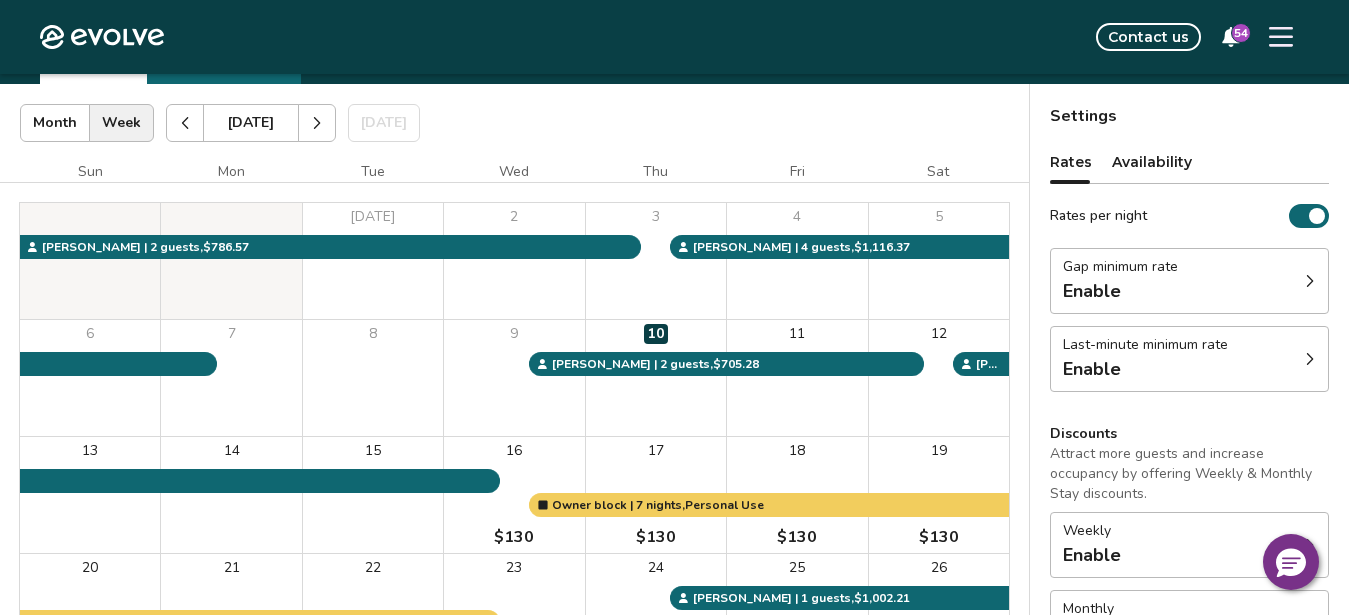 scroll, scrollTop: 100, scrollLeft: 0, axis: vertical 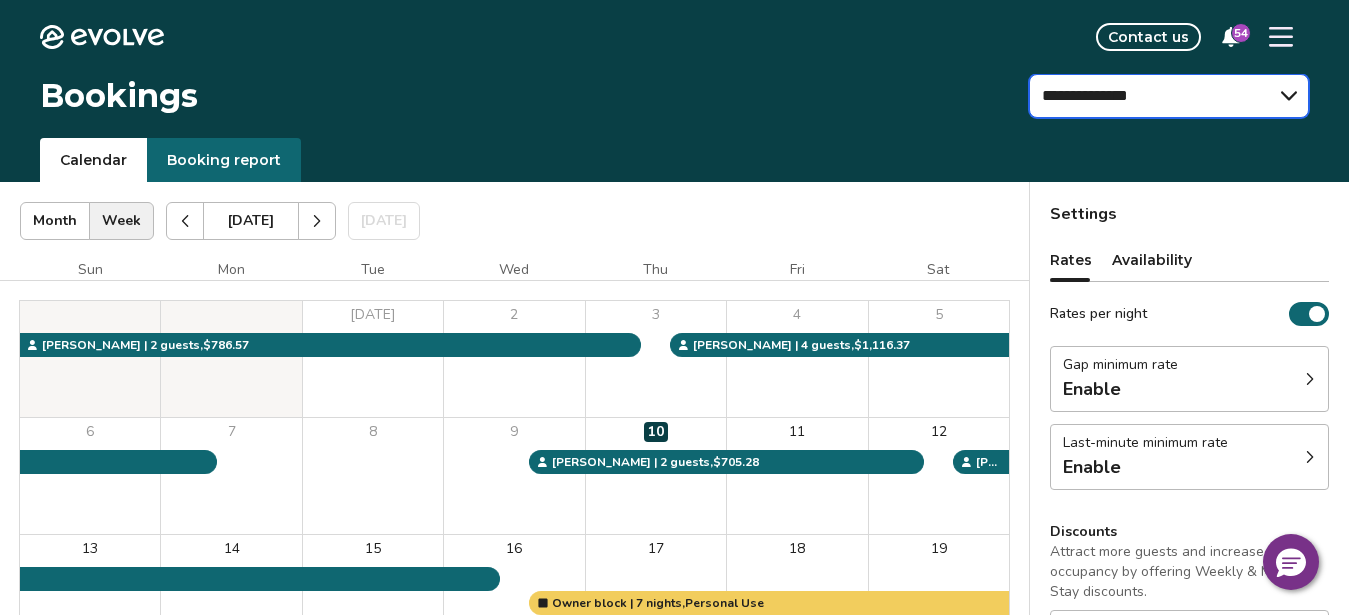 click on "**********" at bounding box center [1169, 96] 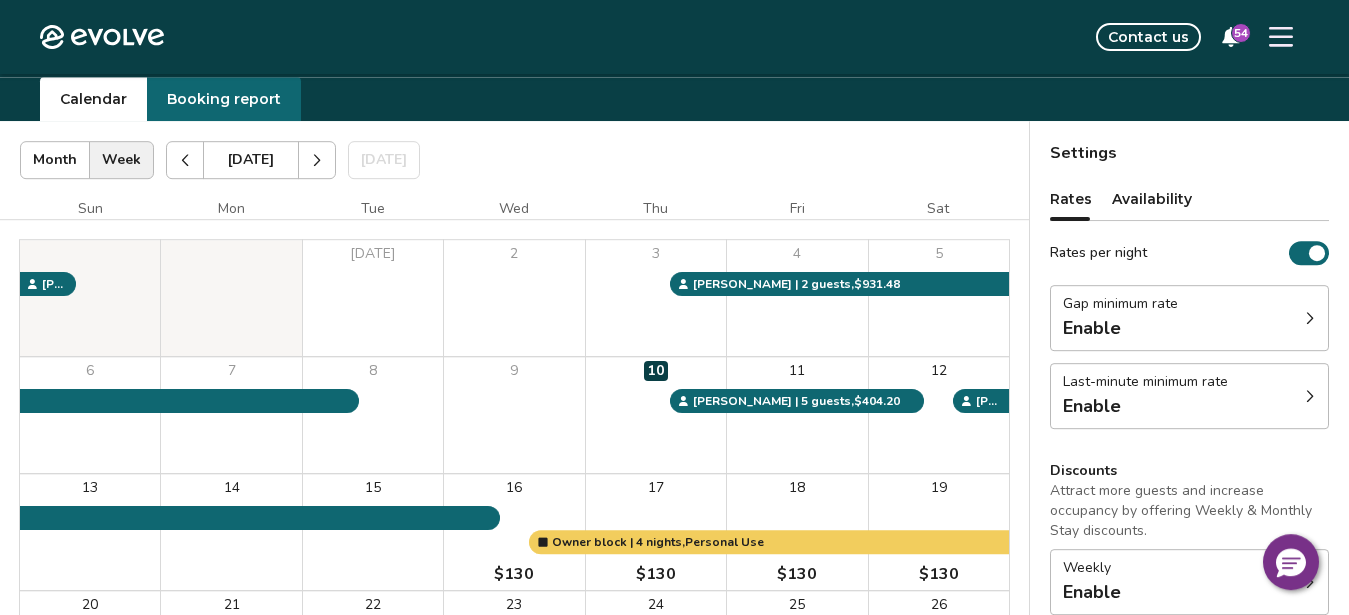 scroll, scrollTop: 0, scrollLeft: 0, axis: both 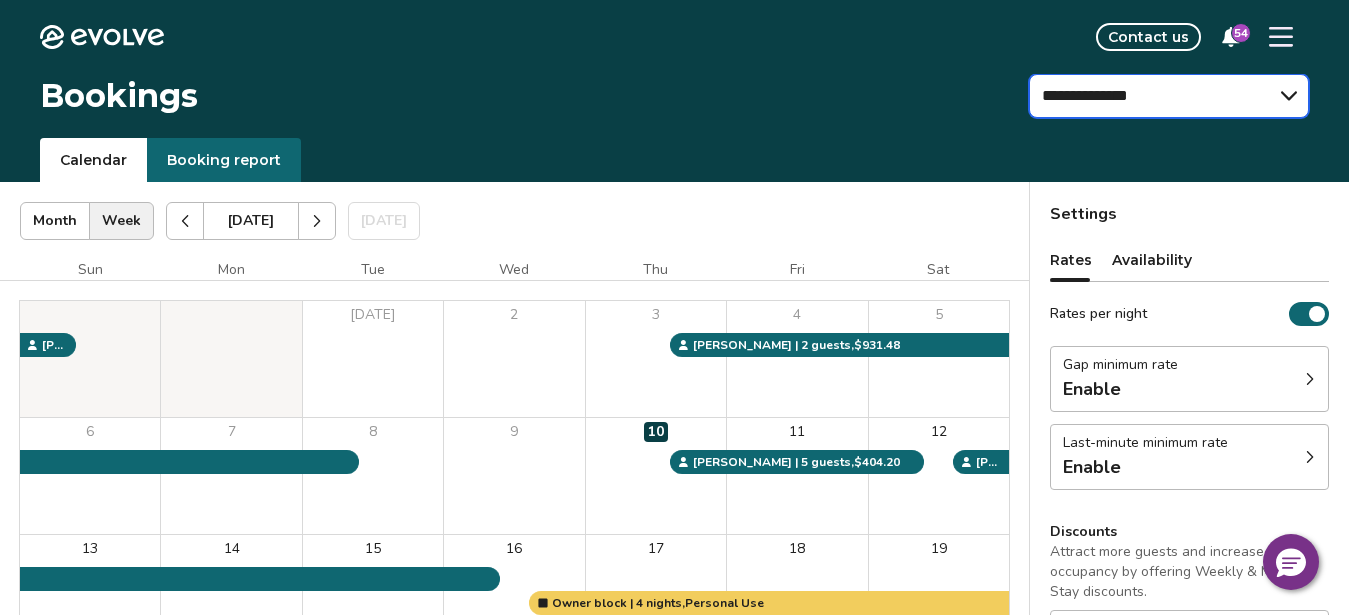 click on "**********" at bounding box center (1169, 96) 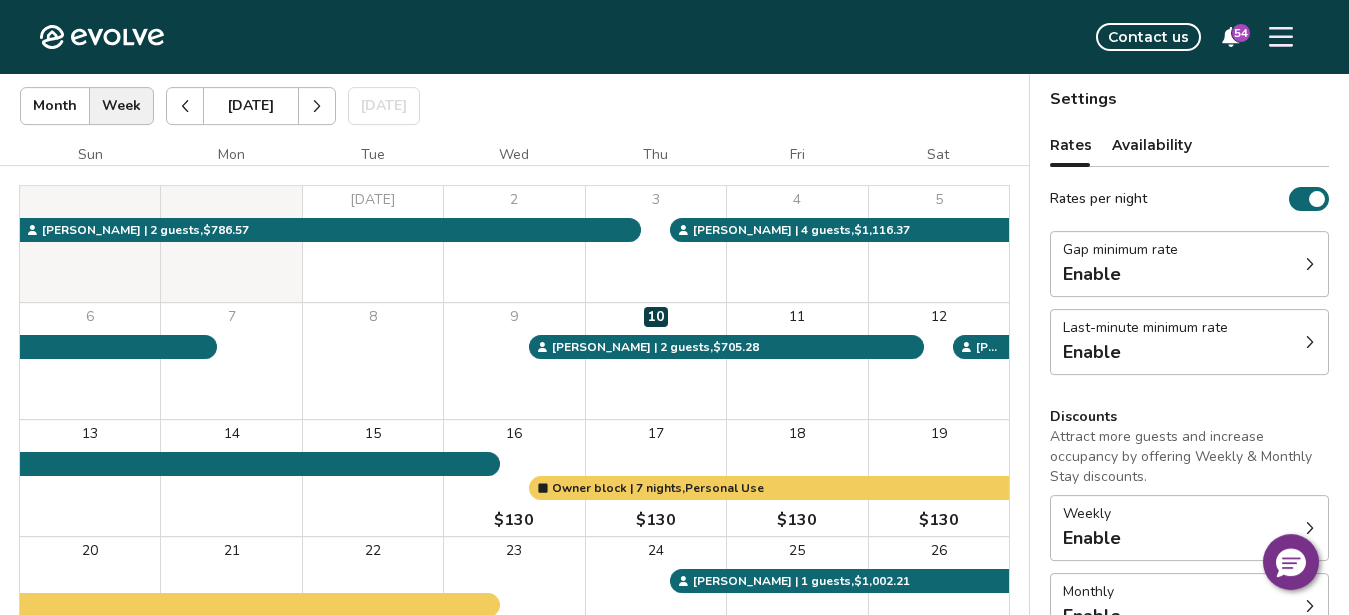 scroll, scrollTop: 0, scrollLeft: 0, axis: both 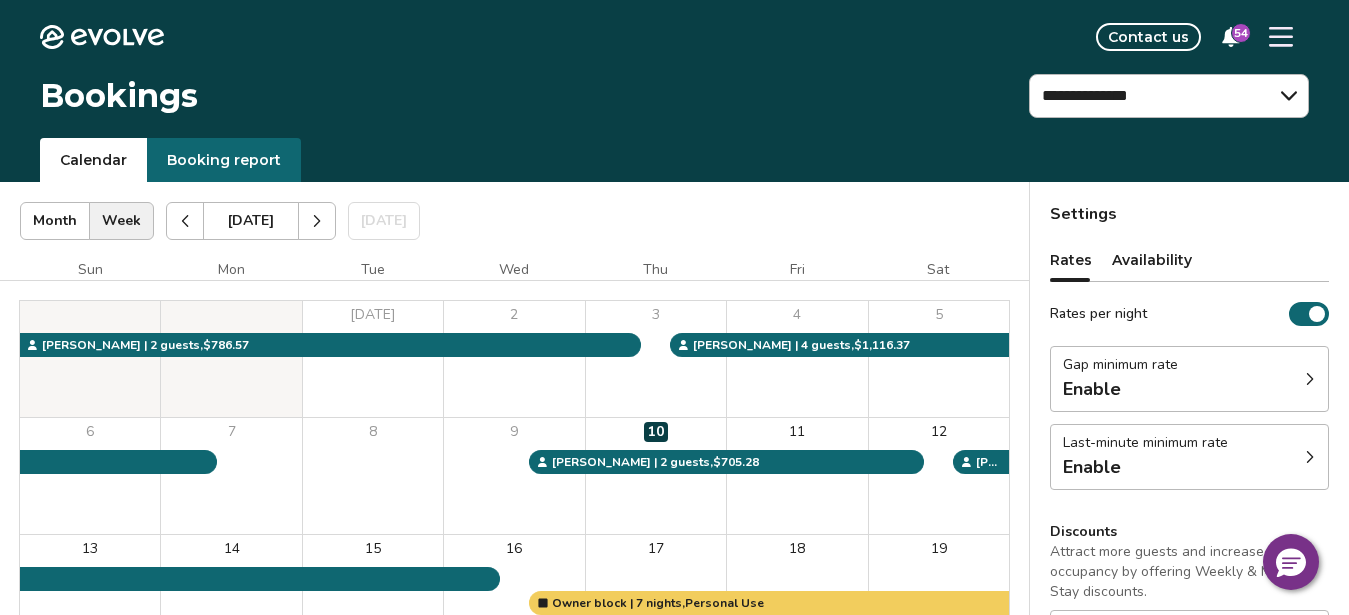 click 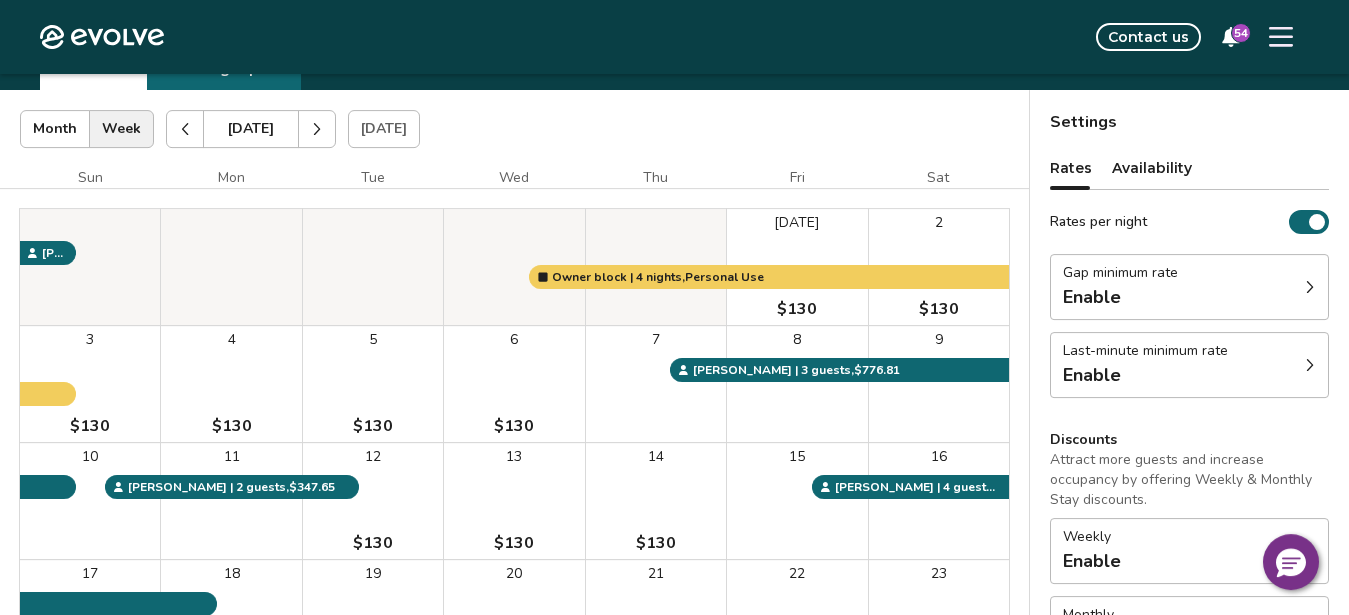 scroll, scrollTop: 84, scrollLeft: 0, axis: vertical 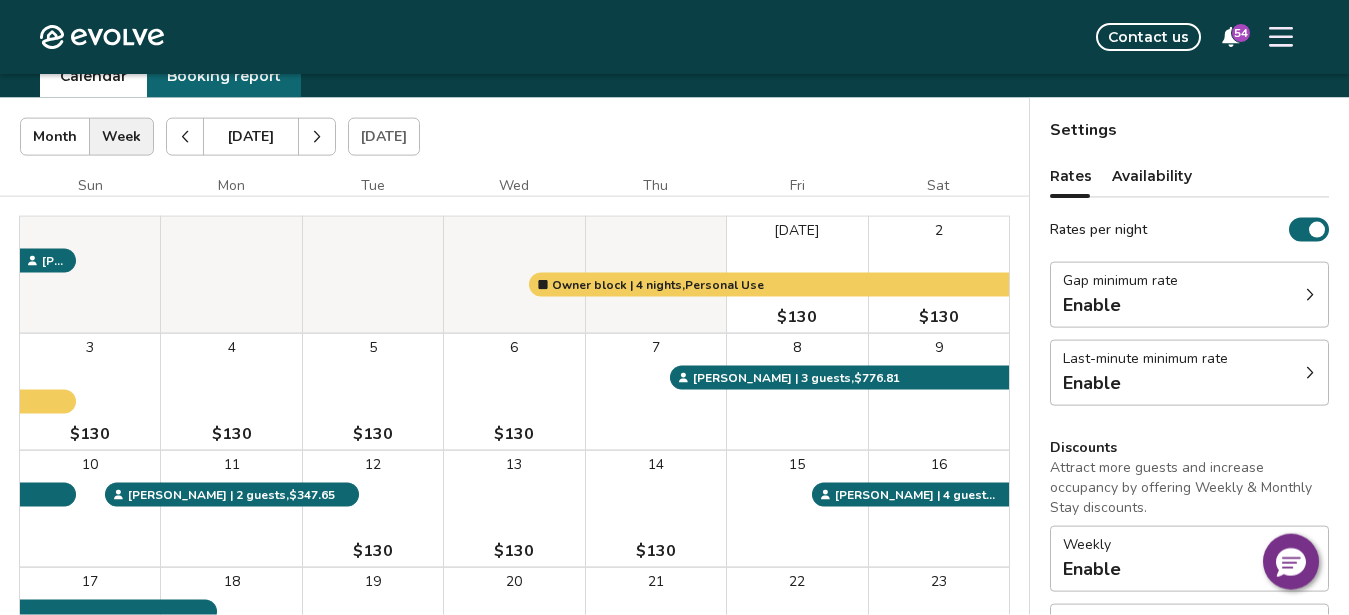 click 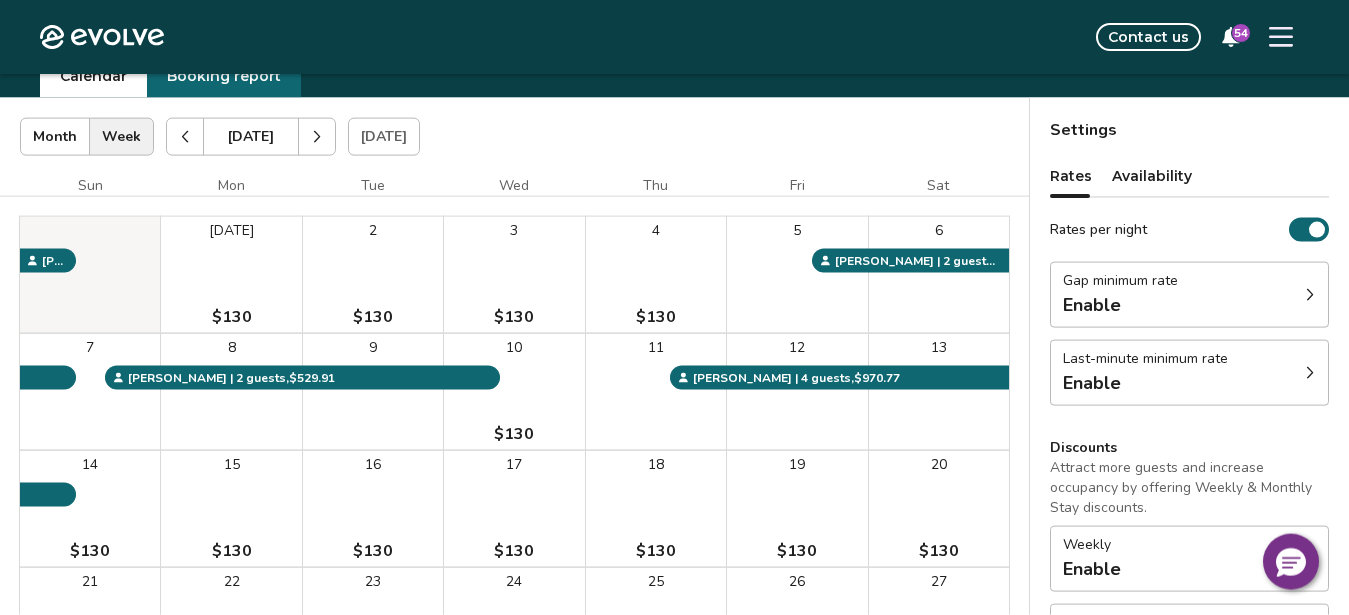 click 